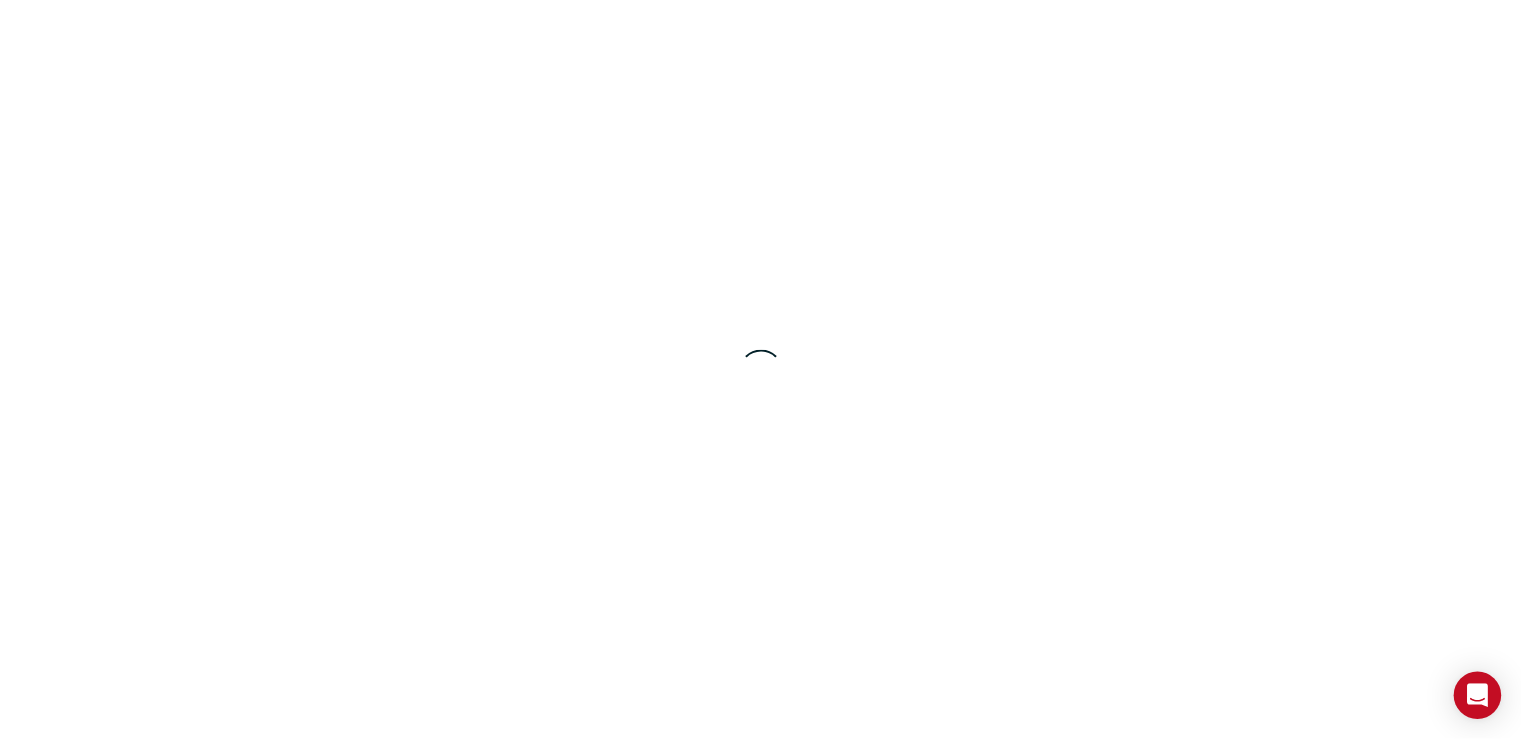 scroll, scrollTop: 0, scrollLeft: 0, axis: both 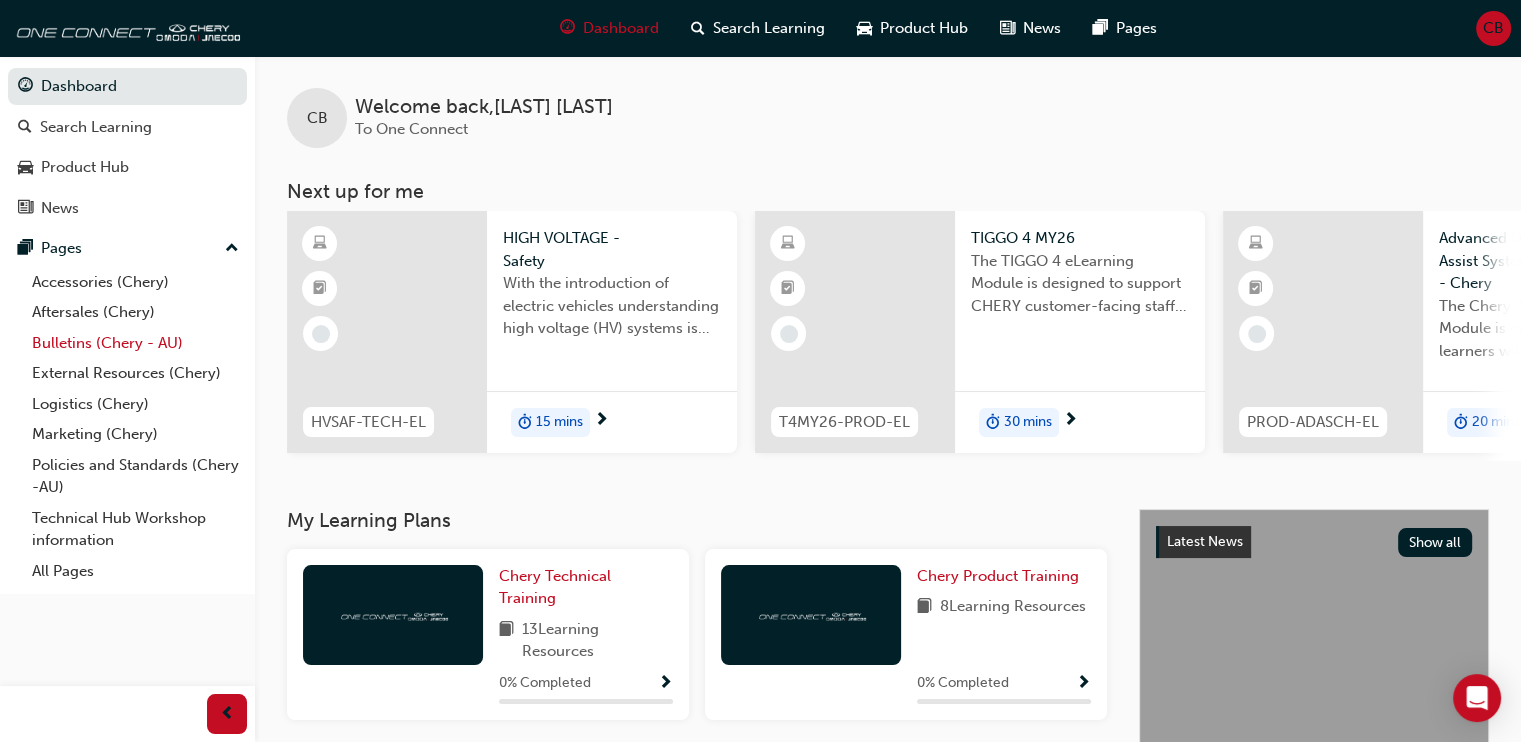 click on "Bulletins (Chery - AU)" at bounding box center [135, 343] 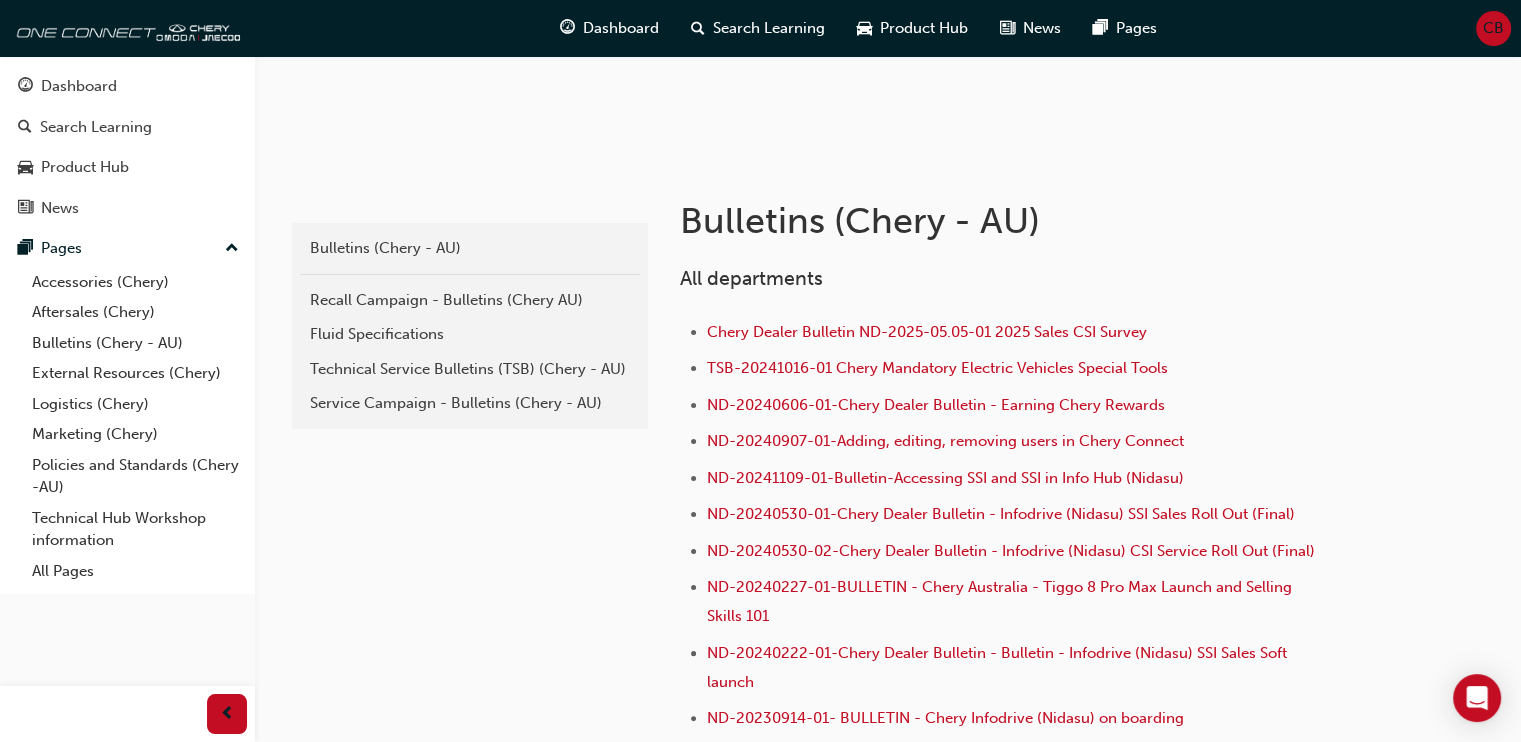 scroll, scrollTop: 298, scrollLeft: 0, axis: vertical 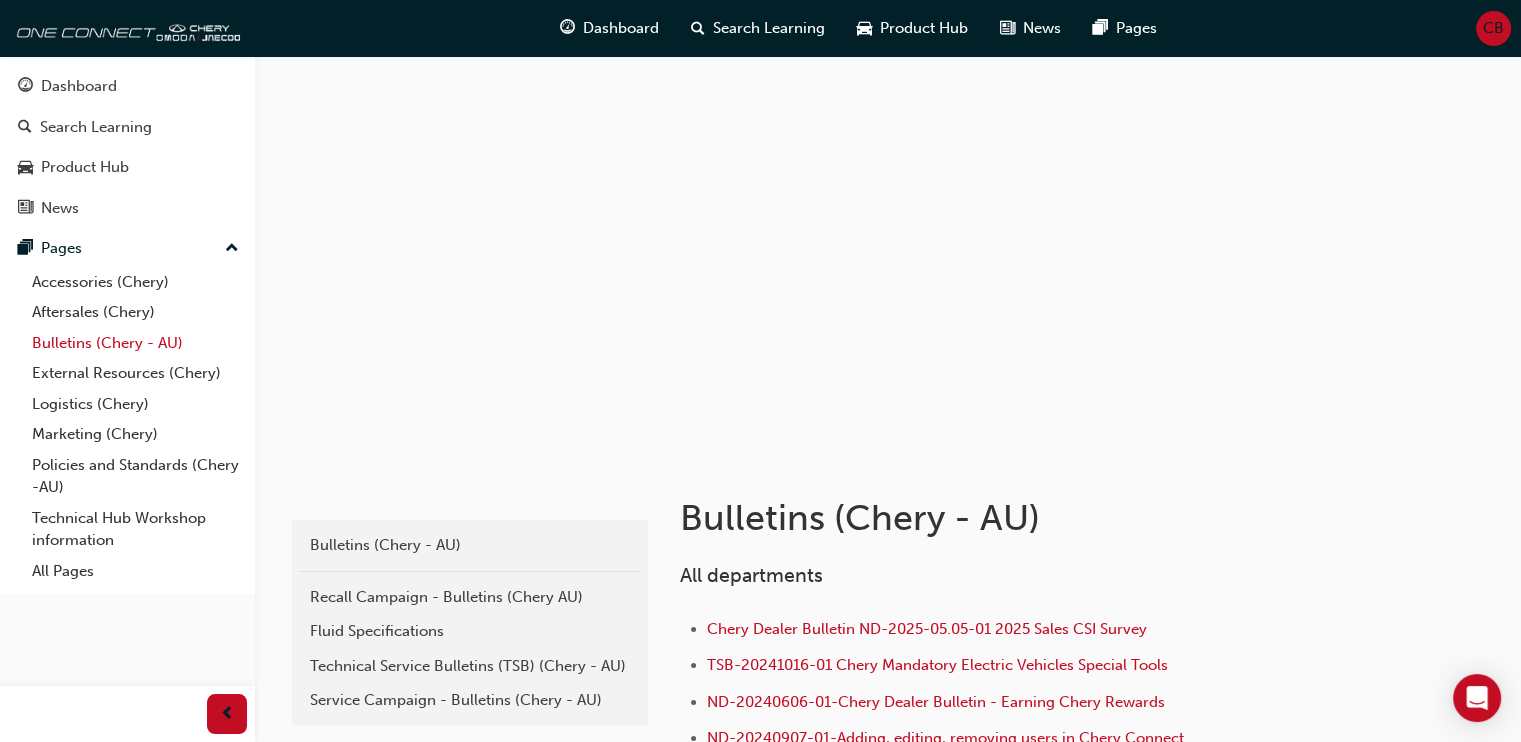 click on "Bulletins (Chery - AU)" at bounding box center [135, 343] 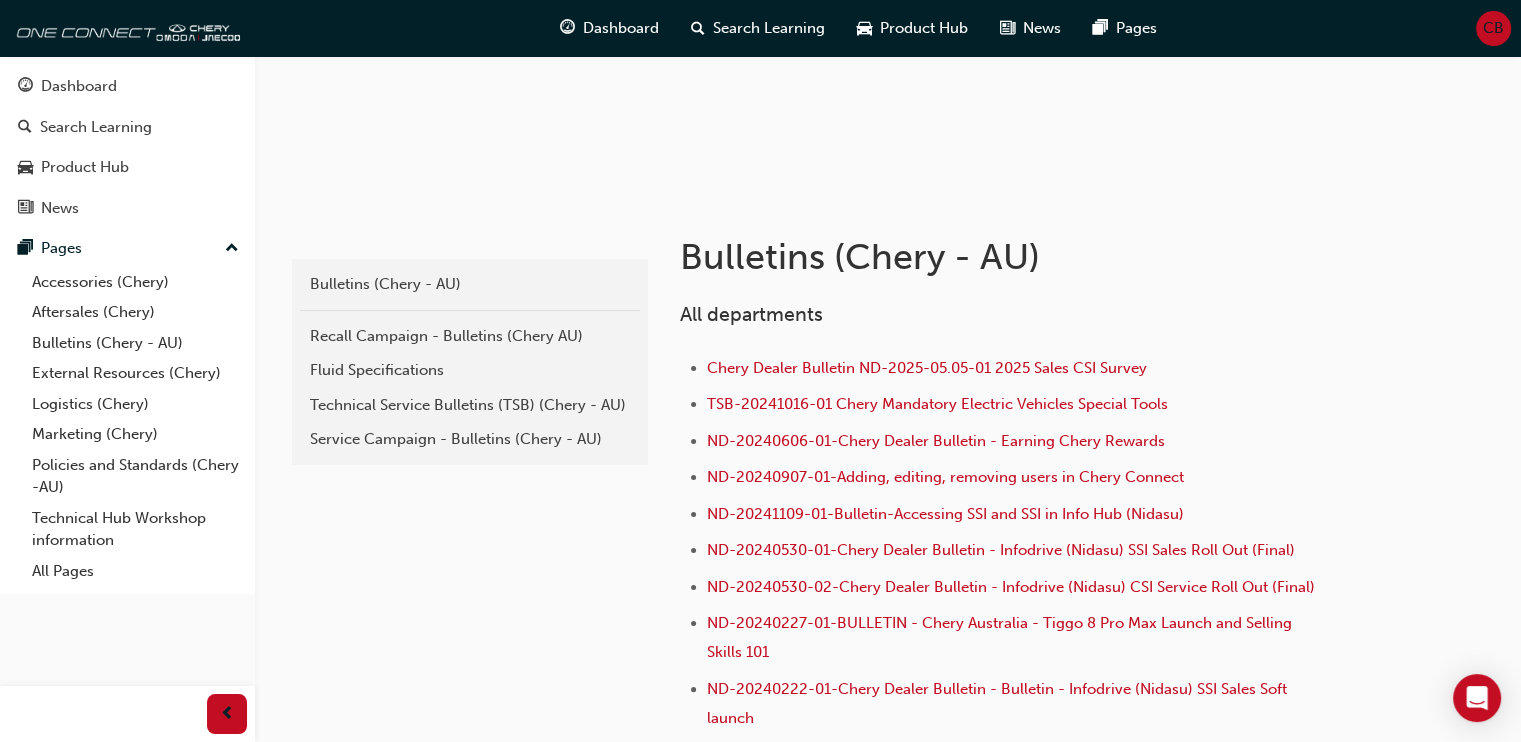 scroll, scrollTop: 276, scrollLeft: 0, axis: vertical 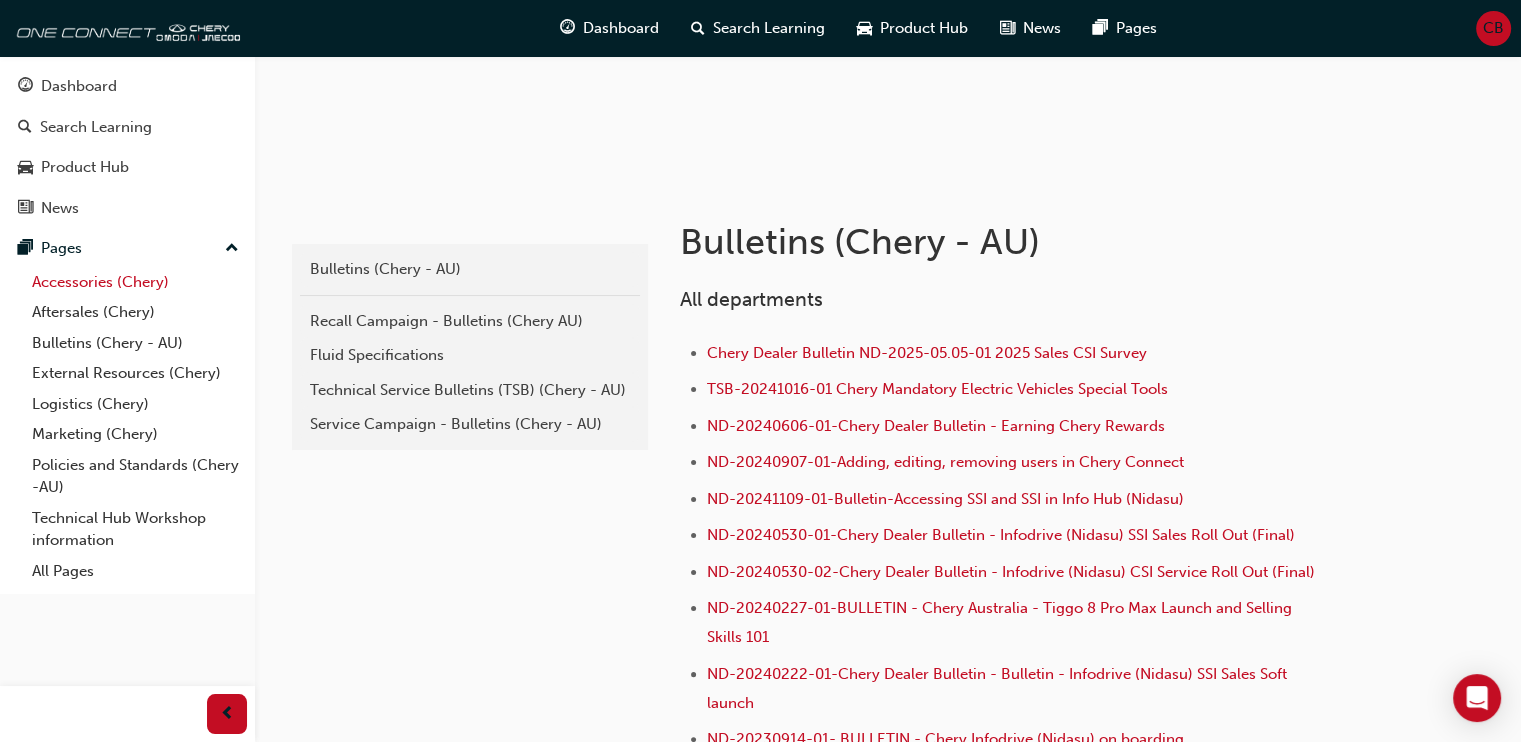 click on "Accessories (Chery)" at bounding box center (135, 282) 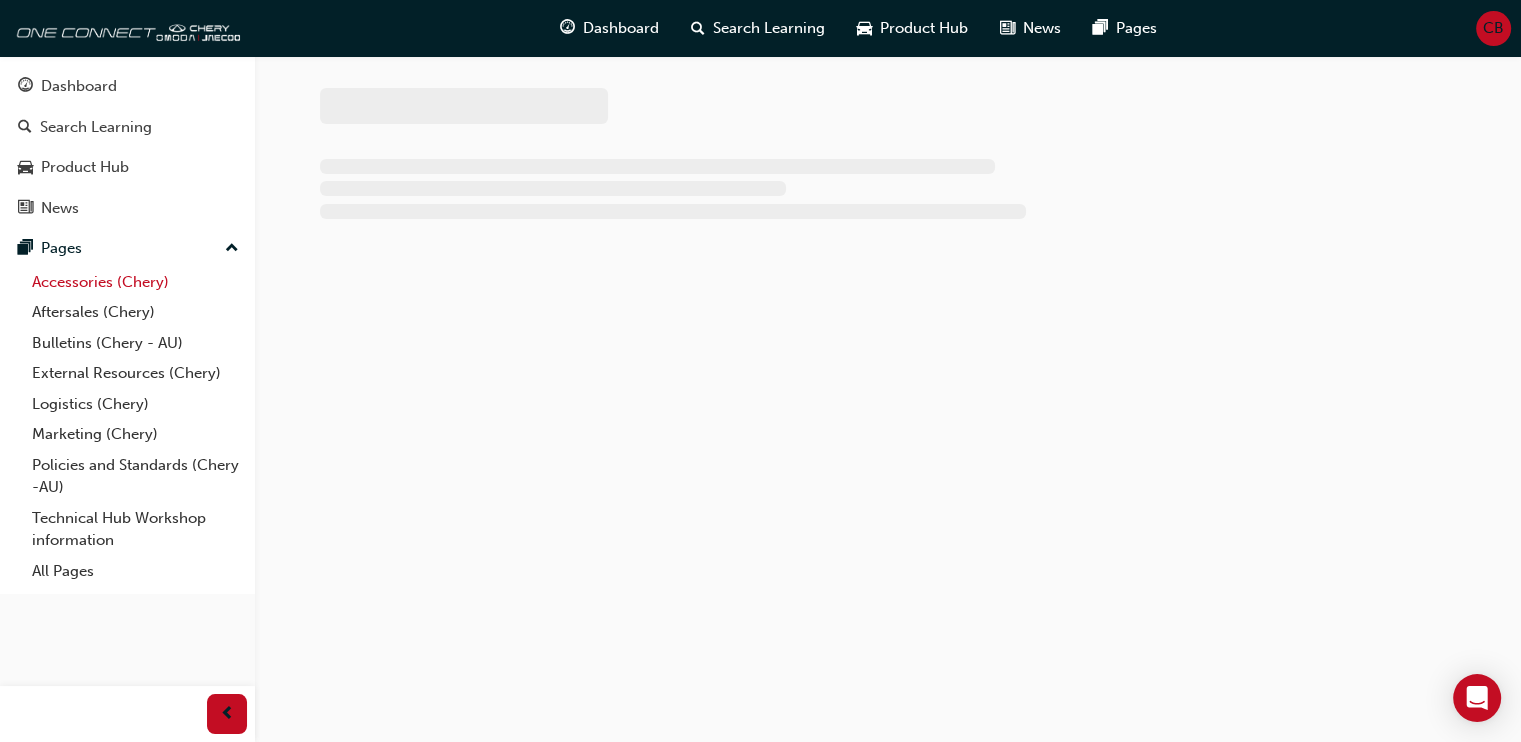 scroll, scrollTop: 0, scrollLeft: 0, axis: both 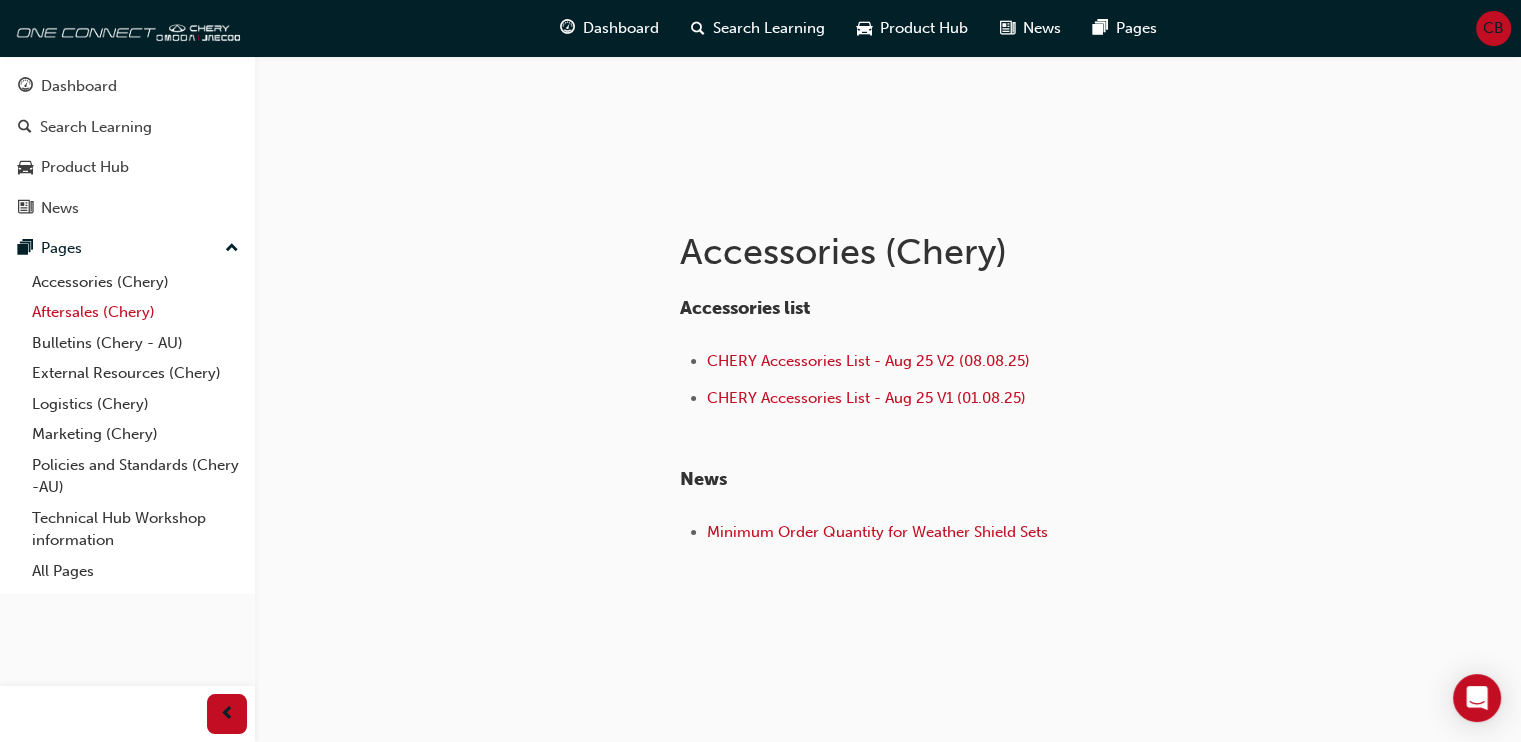 click on "Aftersales (Chery)" at bounding box center [135, 312] 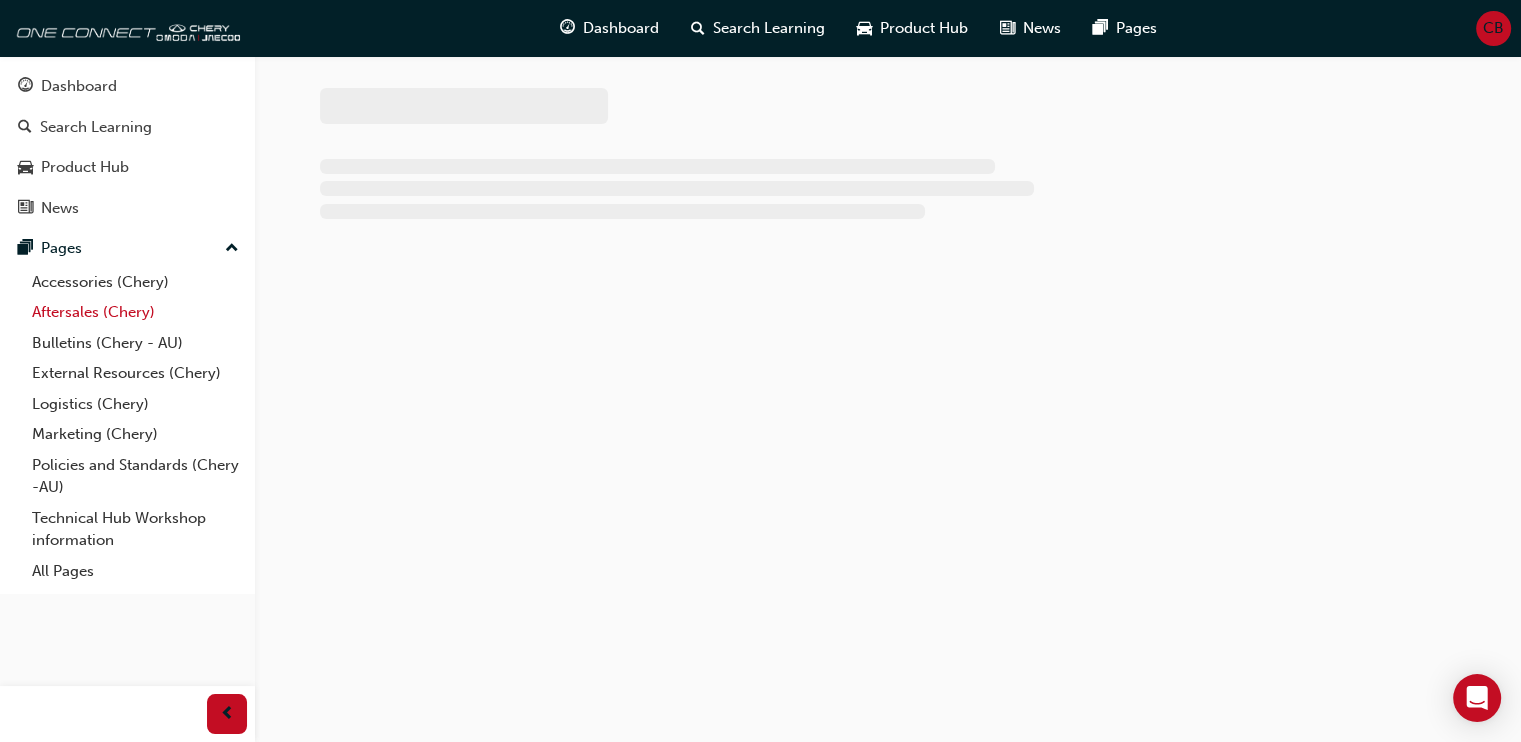 scroll, scrollTop: 0, scrollLeft: 0, axis: both 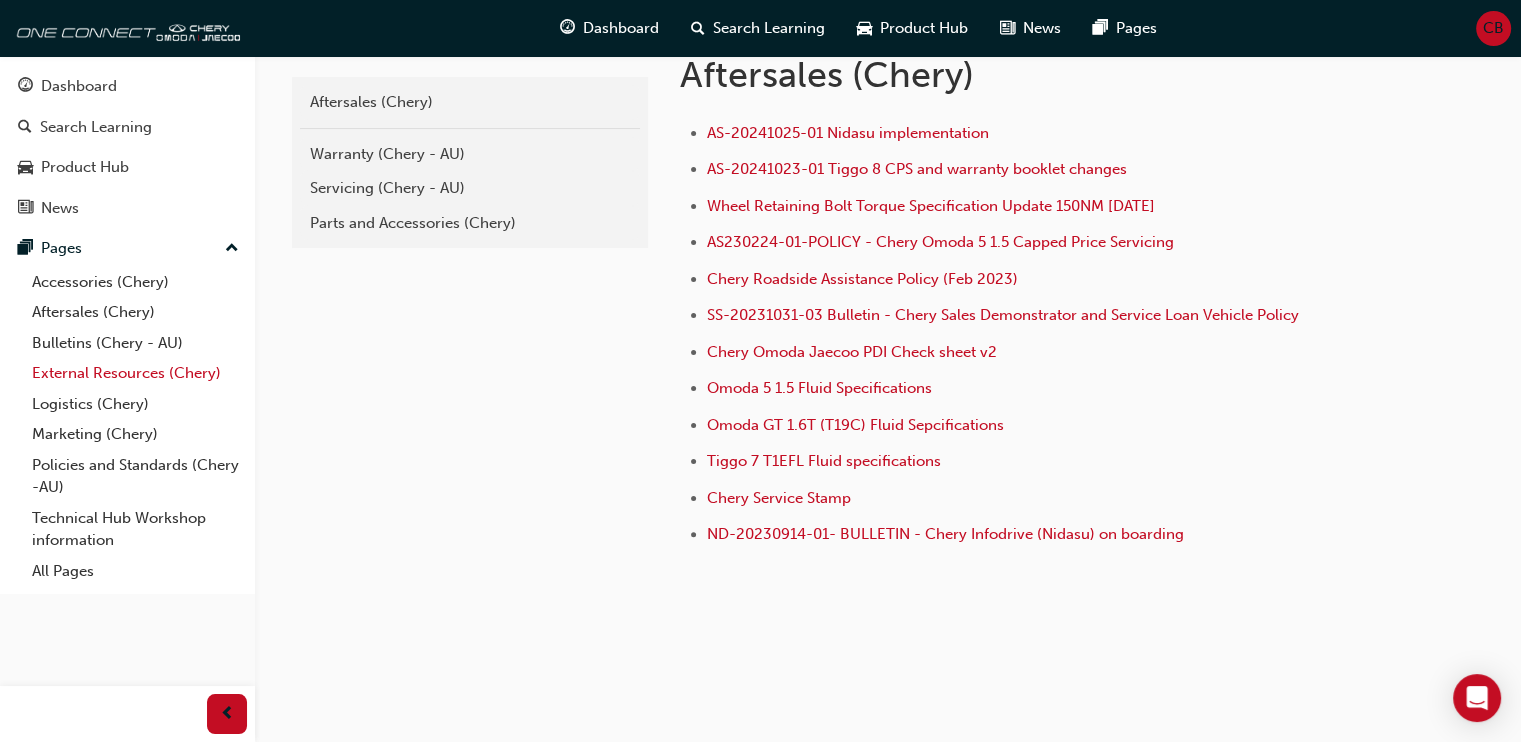click on "External Resources (Chery)" at bounding box center [135, 373] 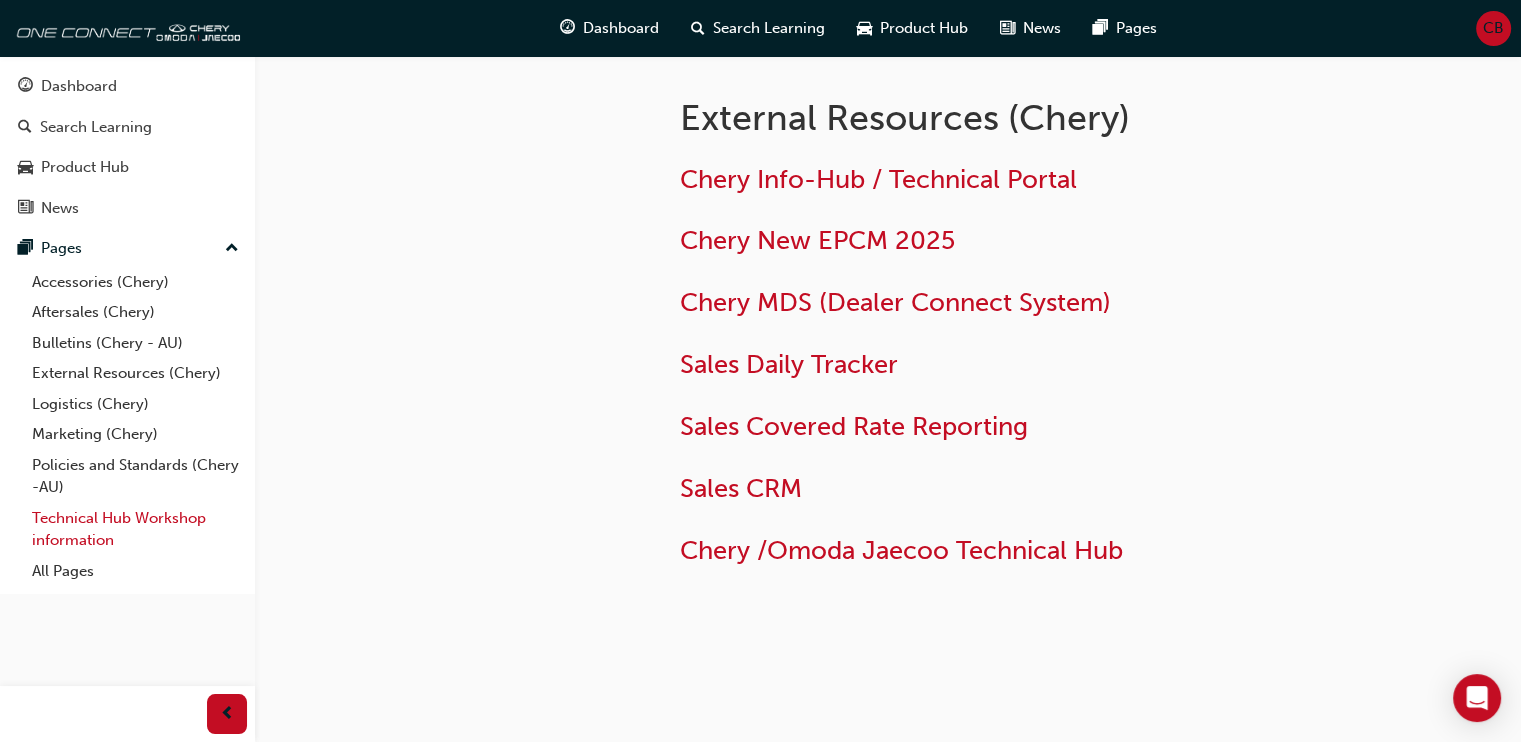 click on "Technical Hub Workshop information" at bounding box center [135, 529] 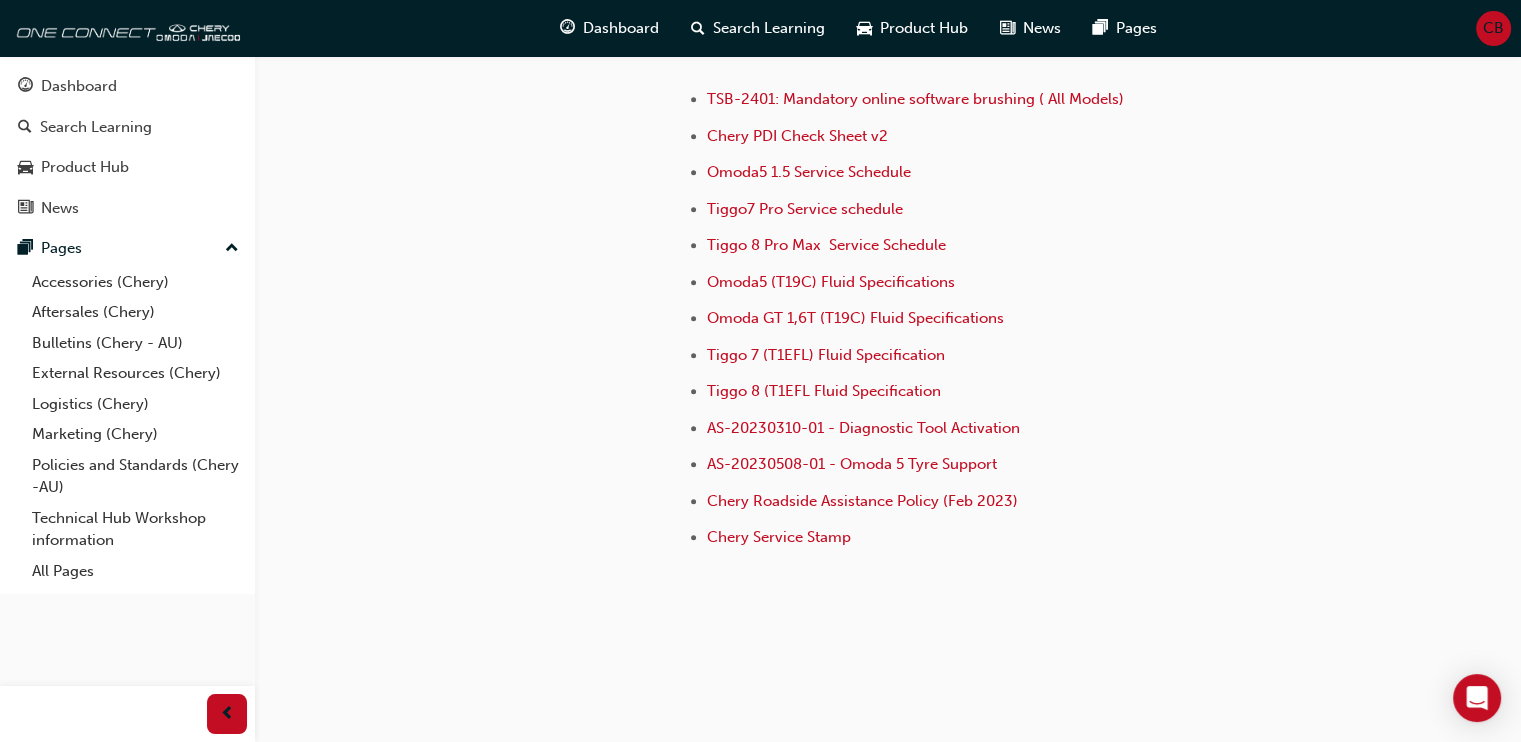 scroll, scrollTop: 900, scrollLeft: 0, axis: vertical 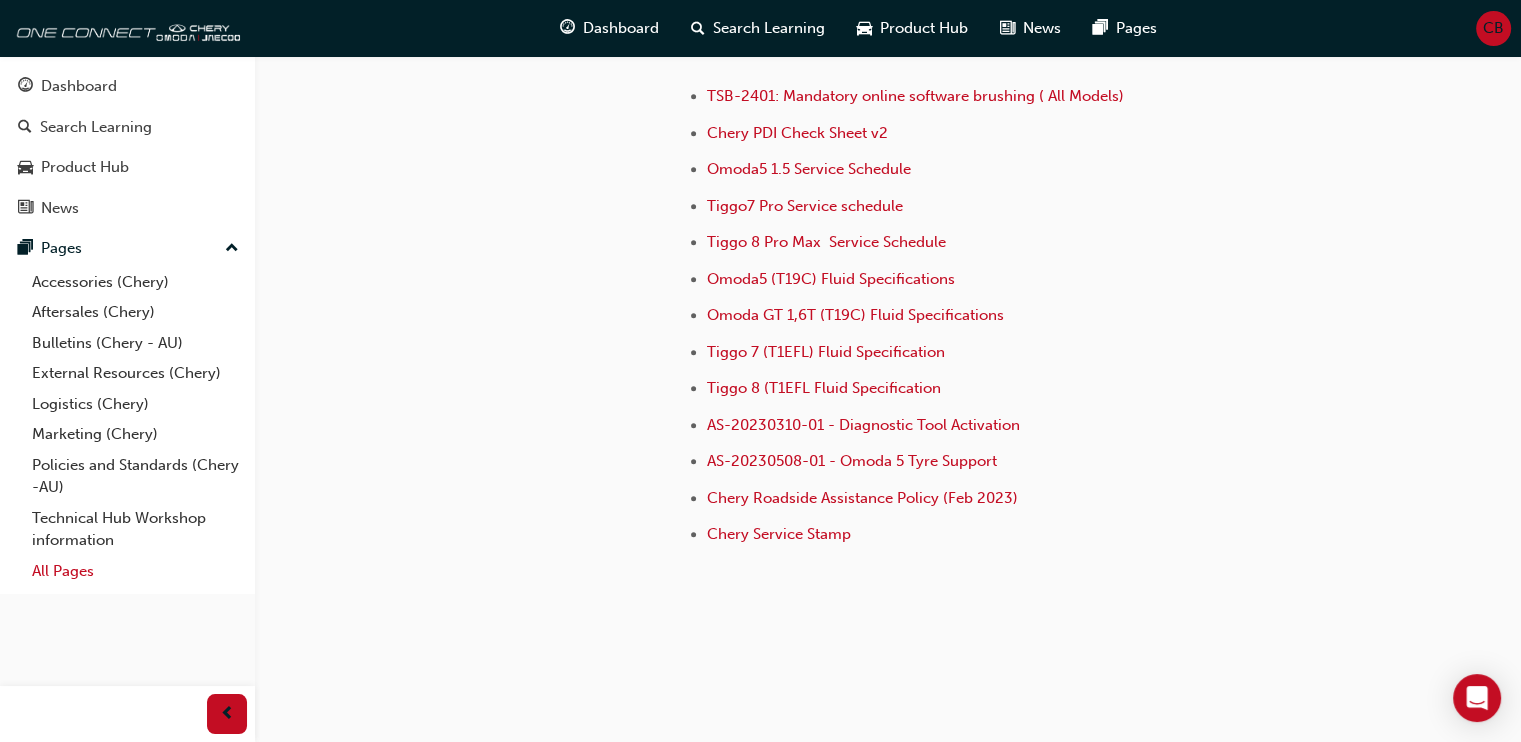 click on "All Pages" at bounding box center (135, 571) 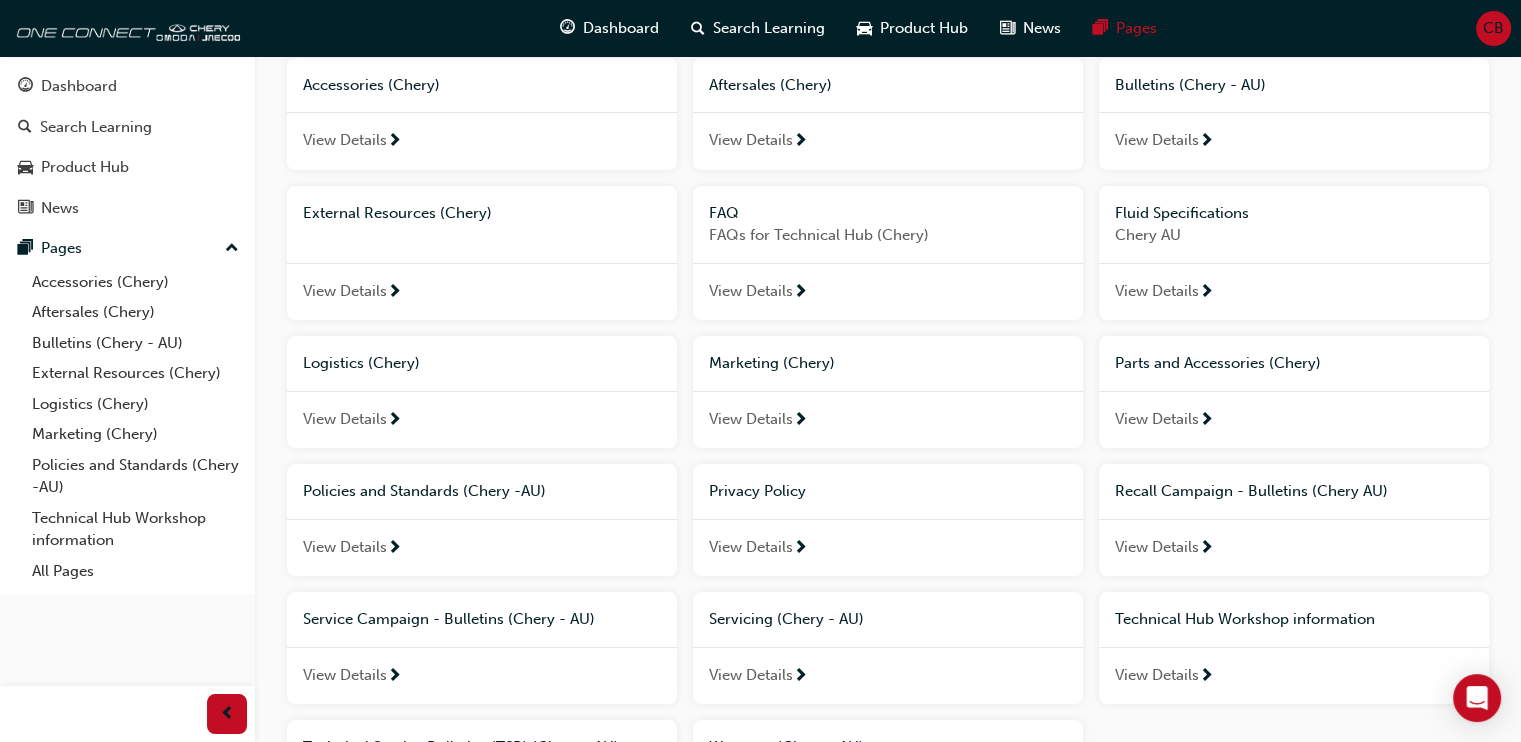 scroll, scrollTop: 168, scrollLeft: 0, axis: vertical 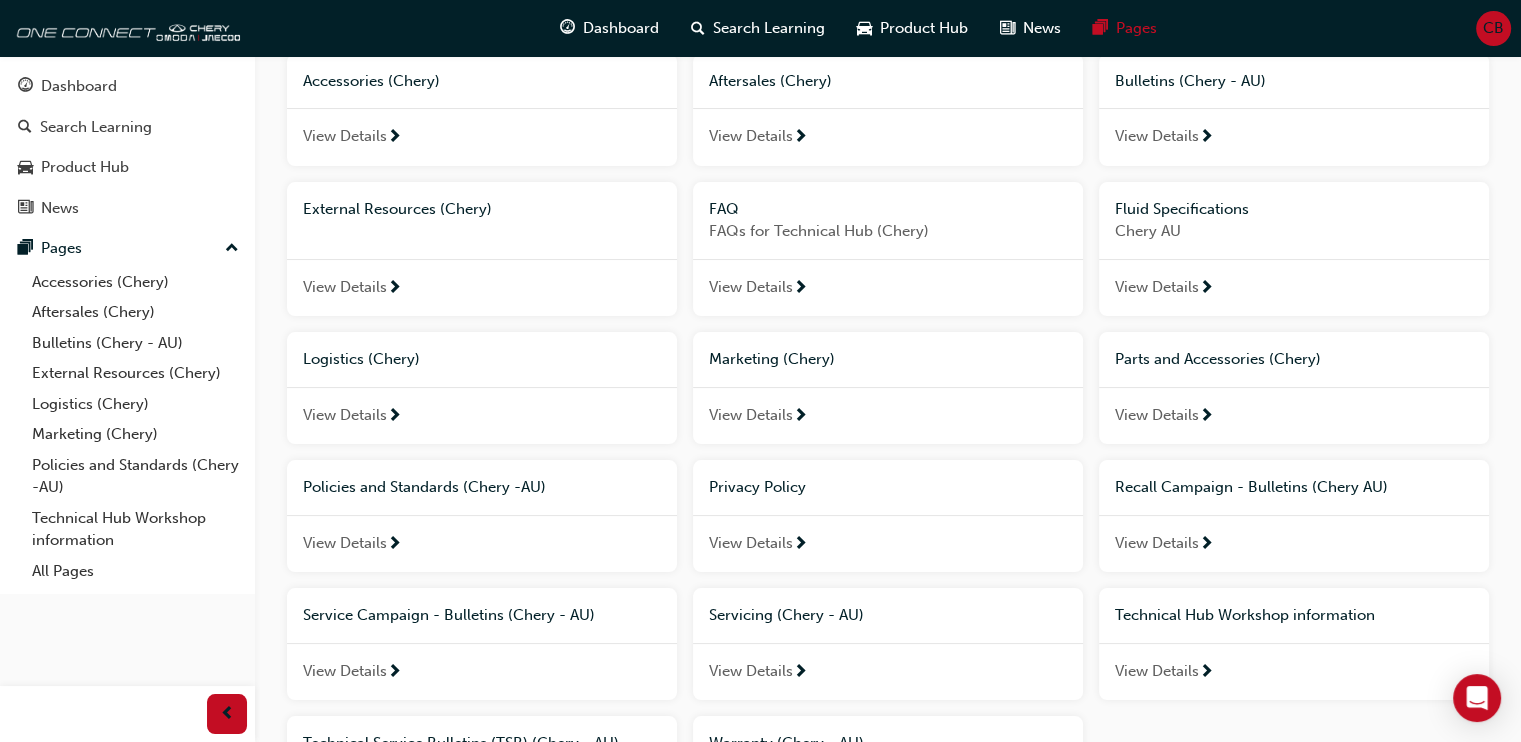 click on "View Details" at bounding box center [1157, 415] 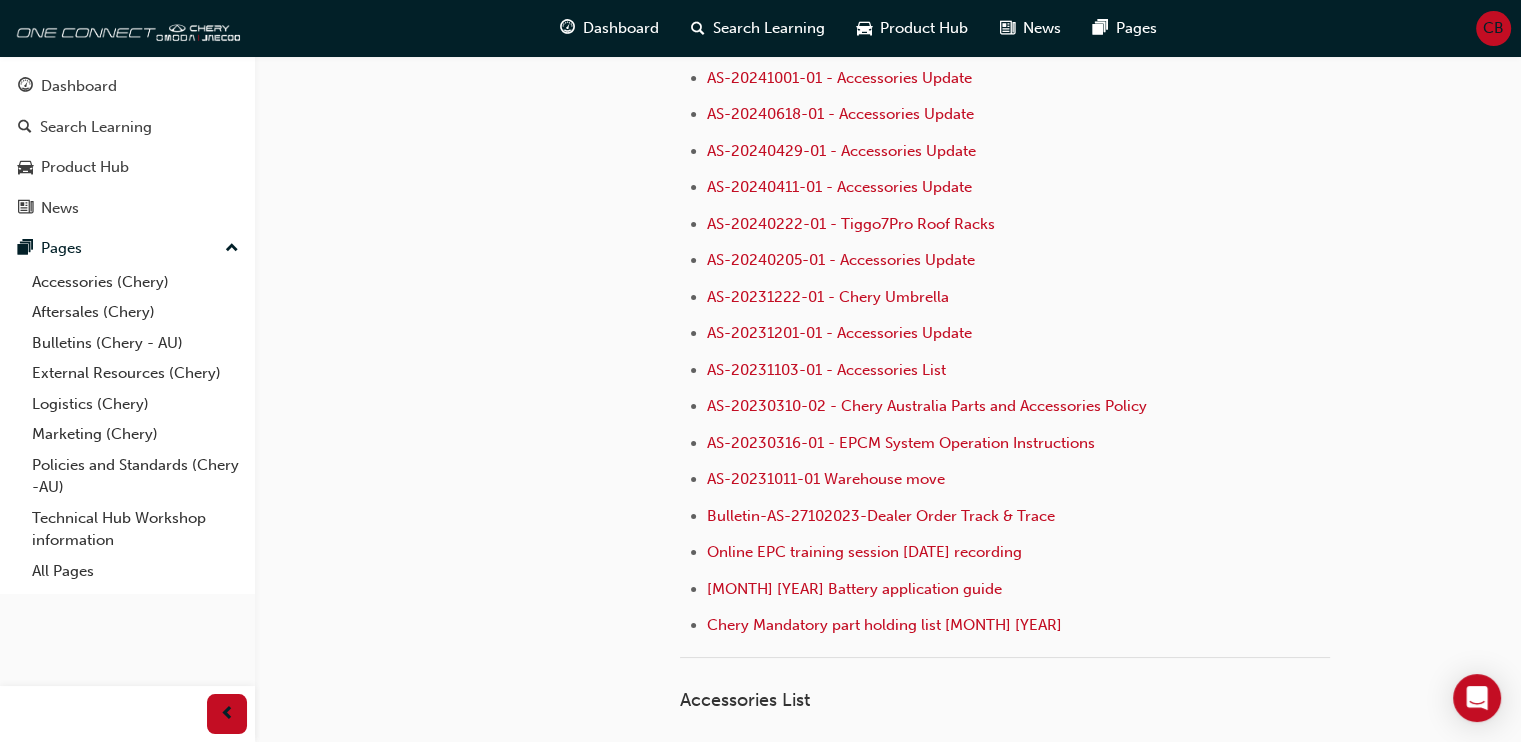 scroll, scrollTop: 0, scrollLeft: 0, axis: both 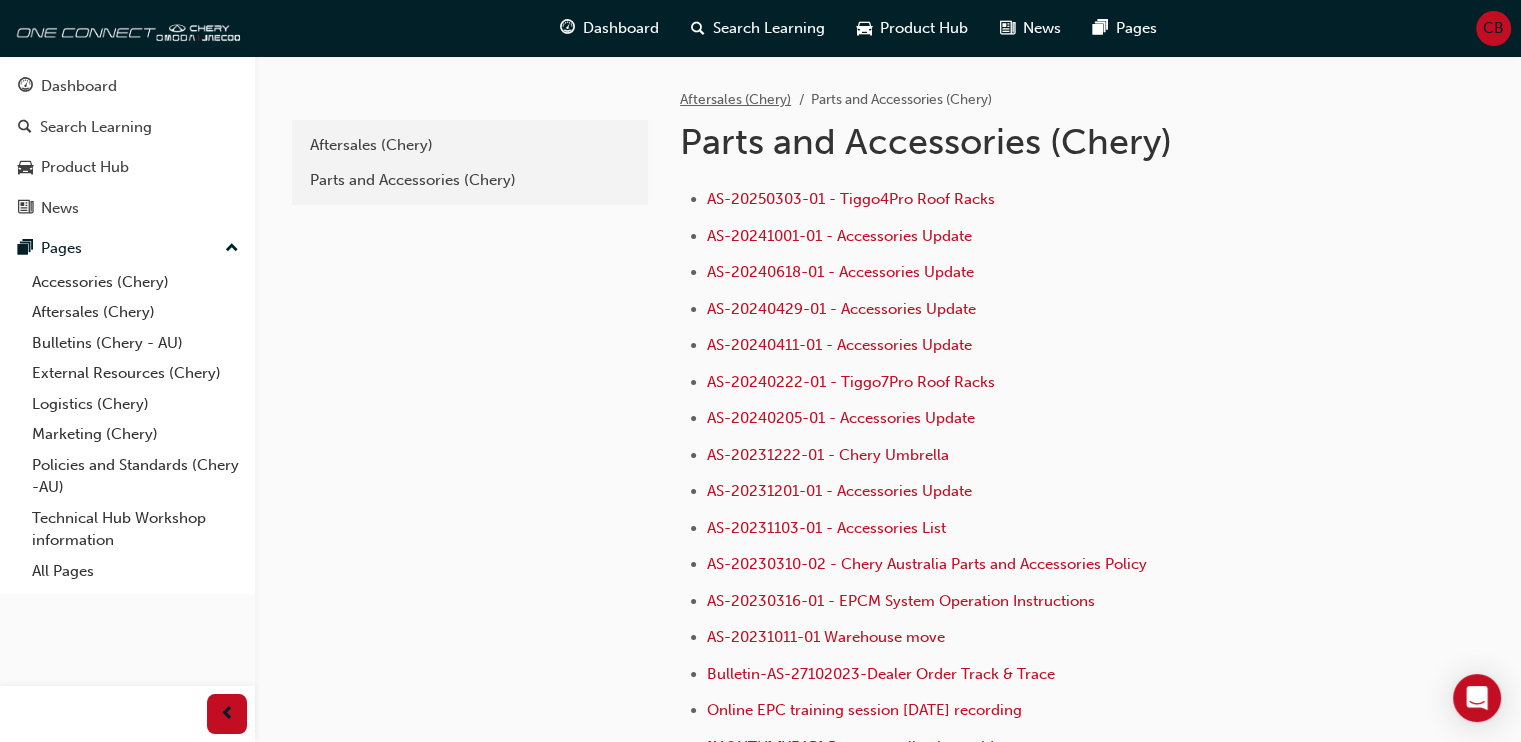 click on "Aftersales (Chery)" at bounding box center (735, 99) 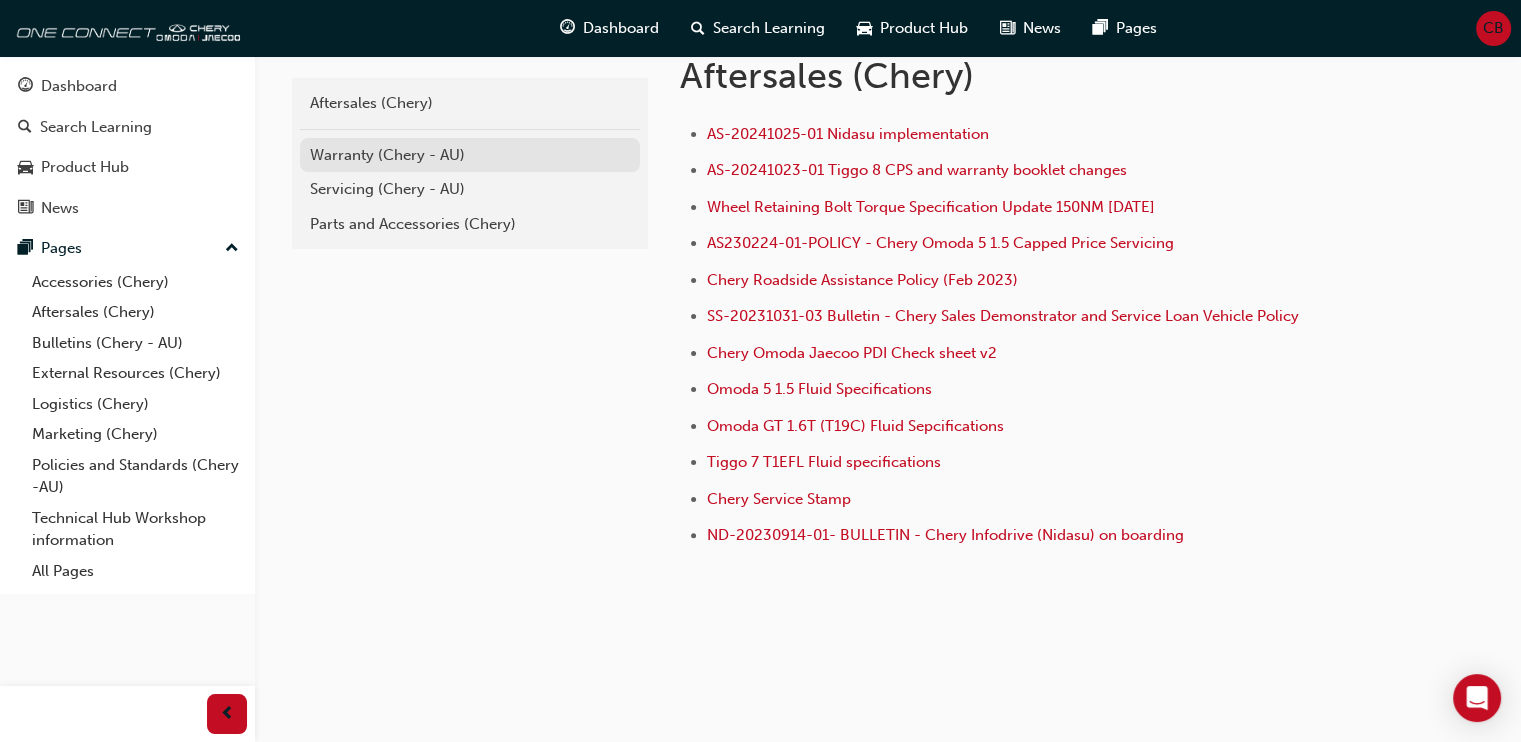 scroll, scrollTop: 443, scrollLeft: 0, axis: vertical 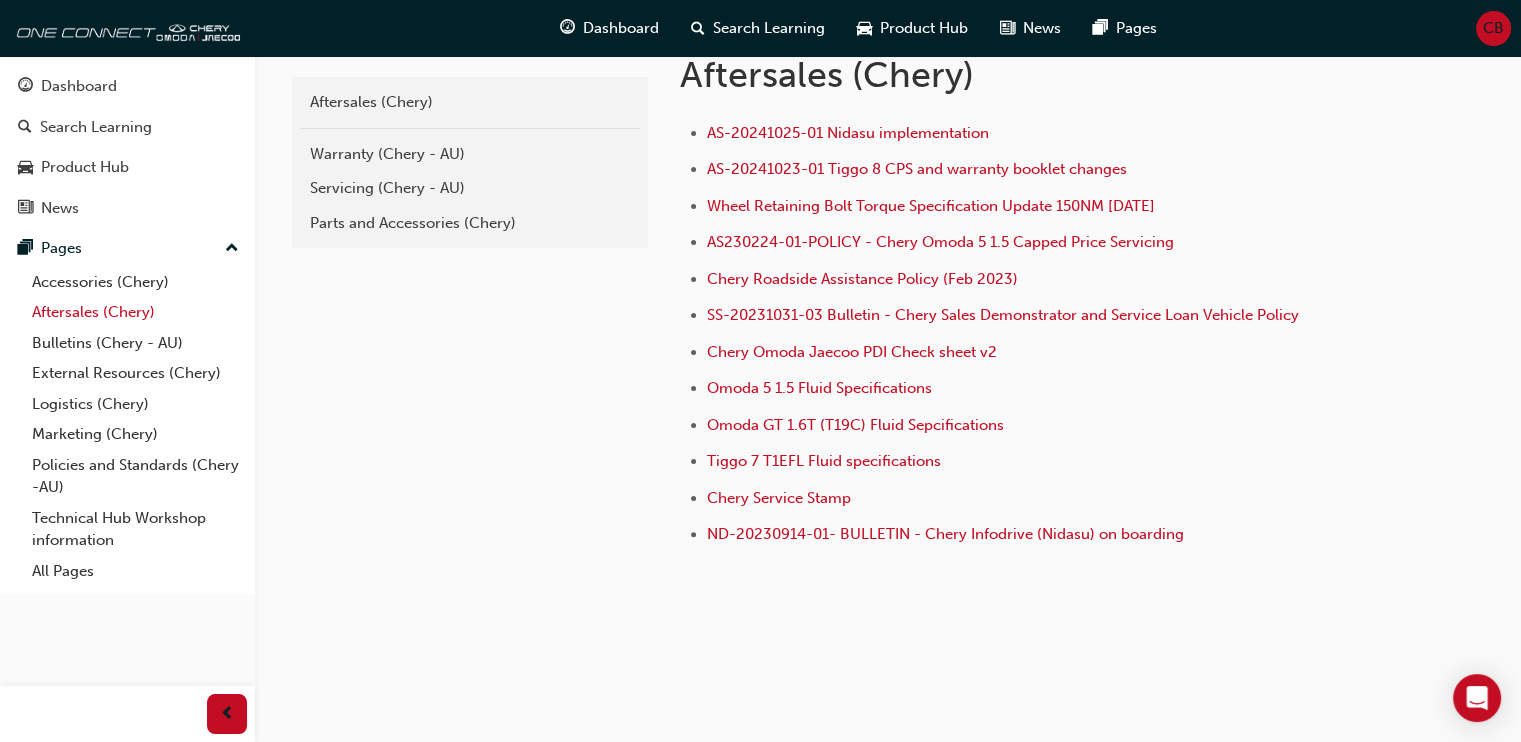 click on "Aftersales (Chery)" at bounding box center [135, 312] 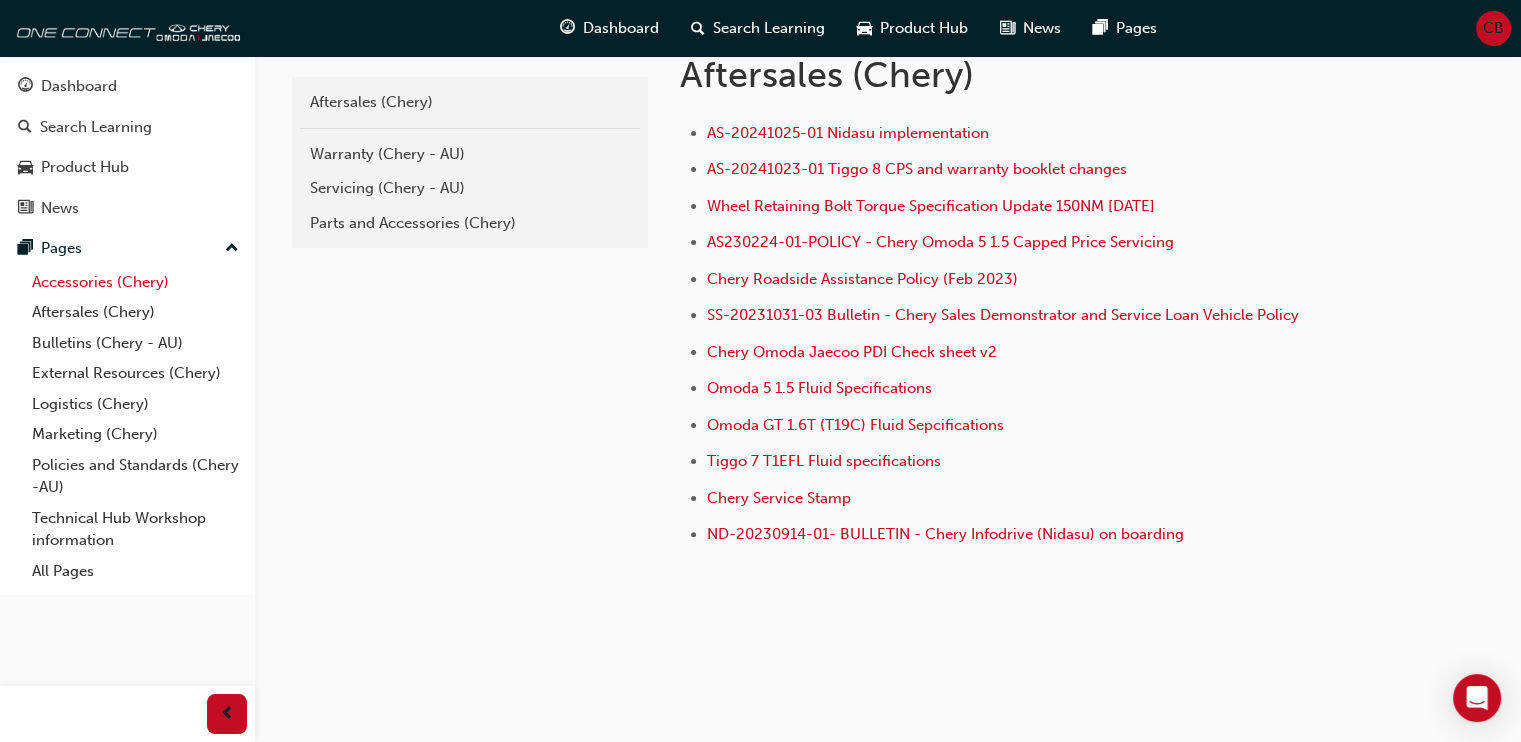 click on "Accessories (Chery)" at bounding box center (135, 282) 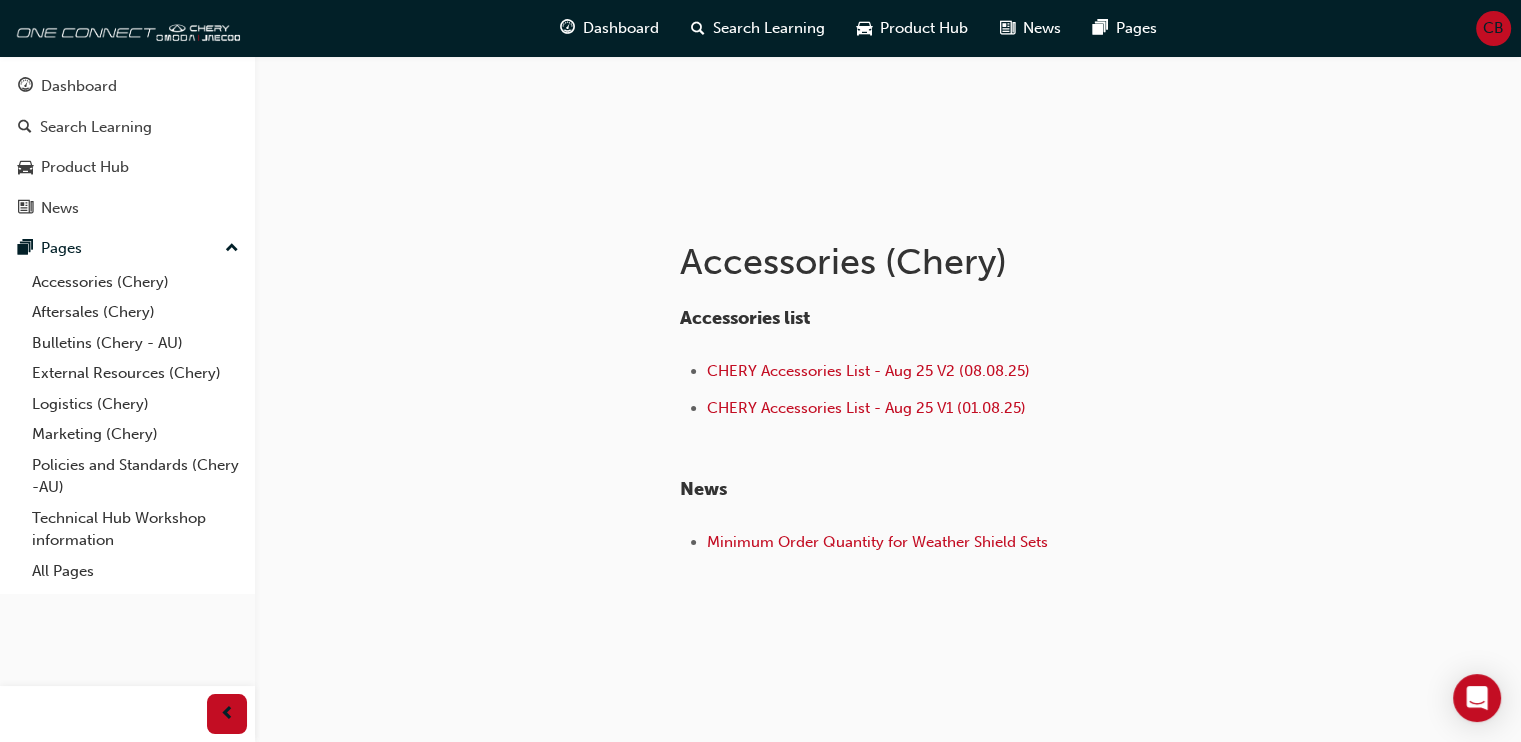 scroll, scrollTop: 266, scrollLeft: 0, axis: vertical 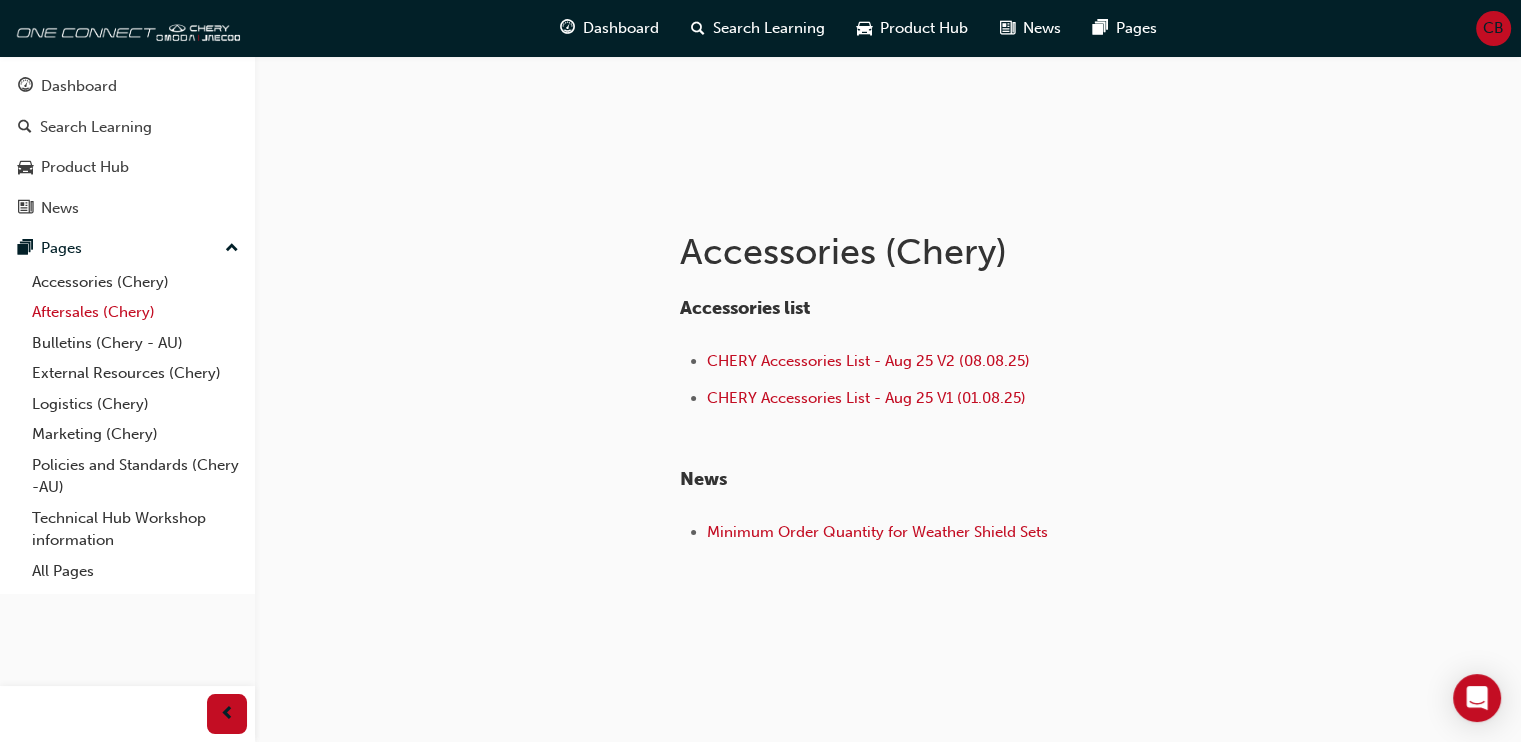click on "Aftersales (Chery)" at bounding box center (135, 312) 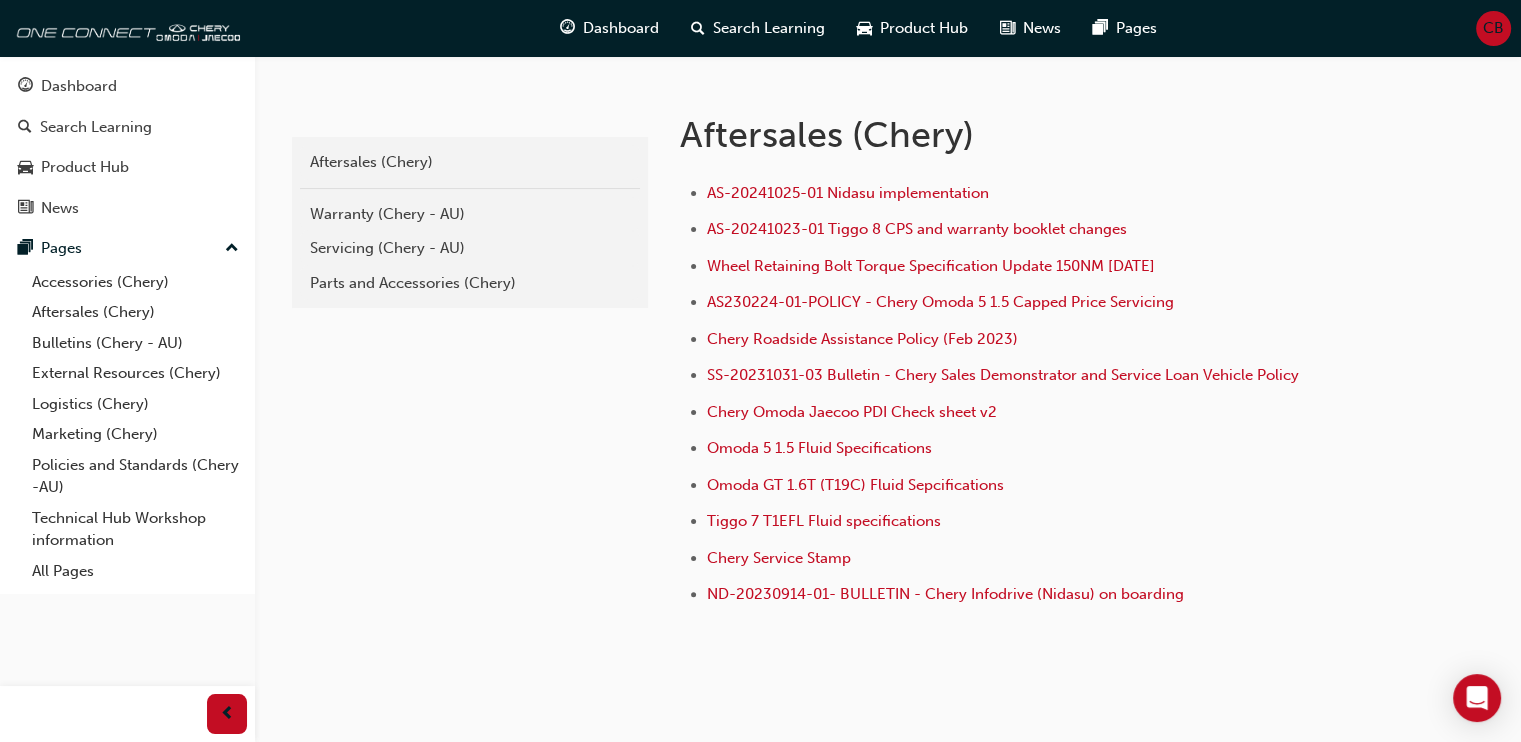 scroll, scrollTop: 391, scrollLeft: 0, axis: vertical 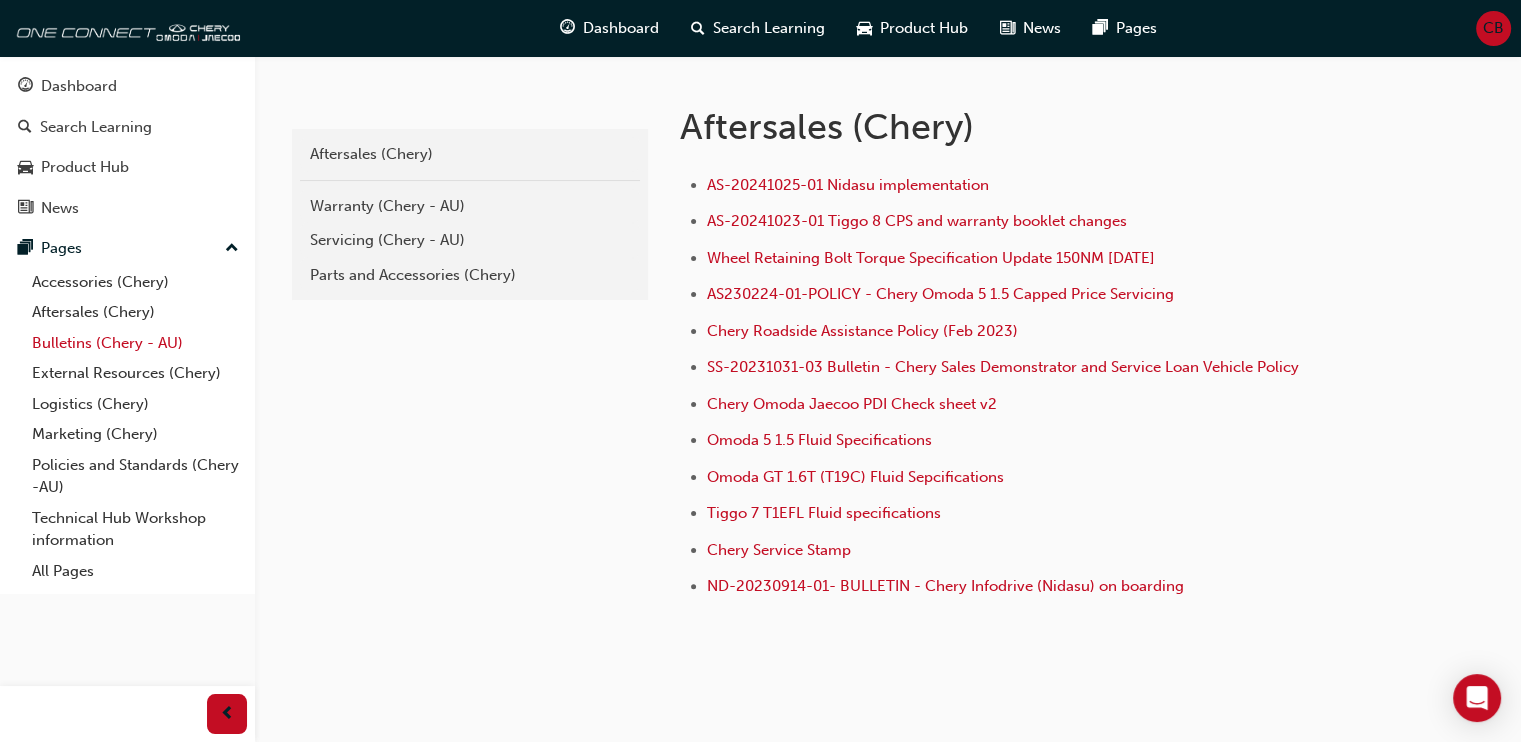 click on "Bulletins (Chery - AU)" at bounding box center [135, 343] 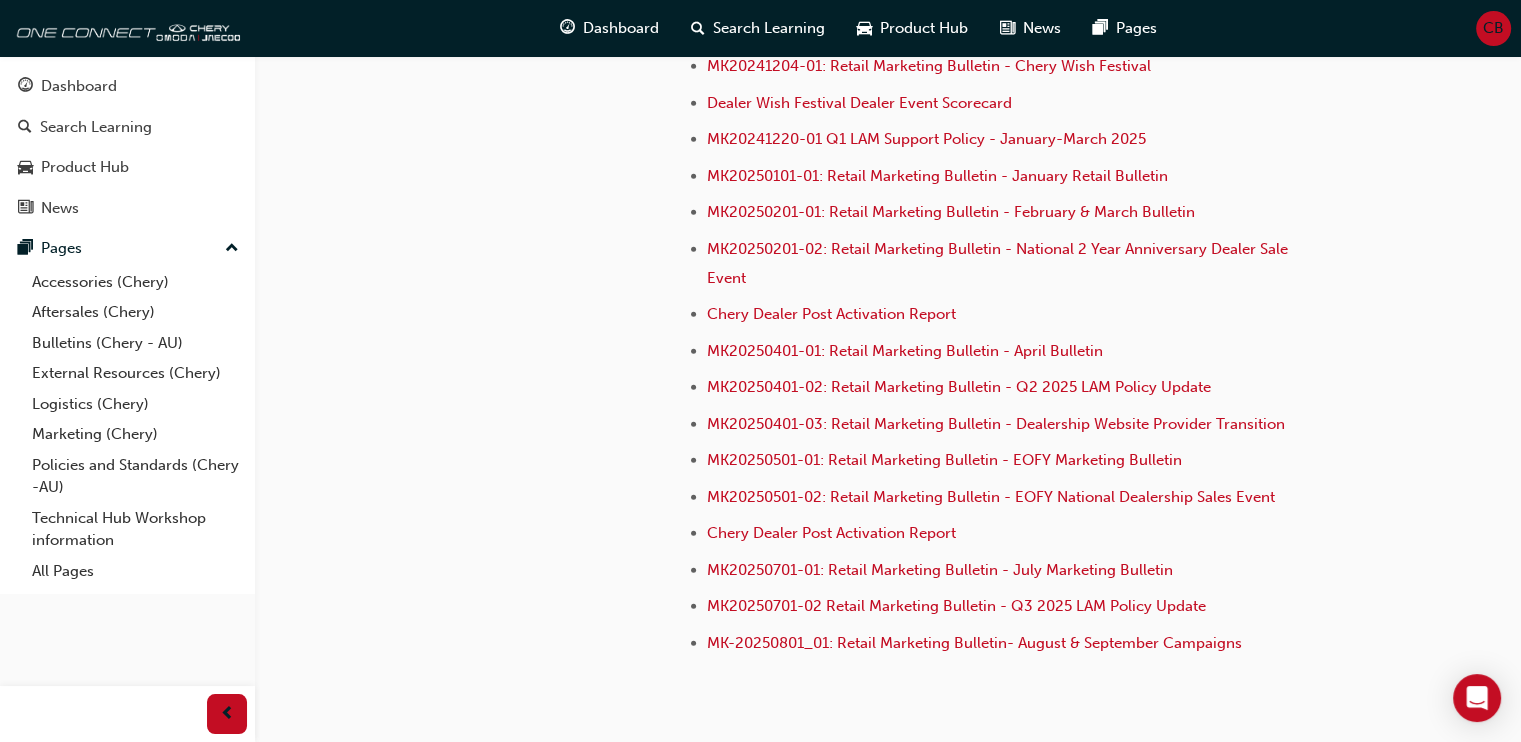 scroll, scrollTop: 4989, scrollLeft: 0, axis: vertical 